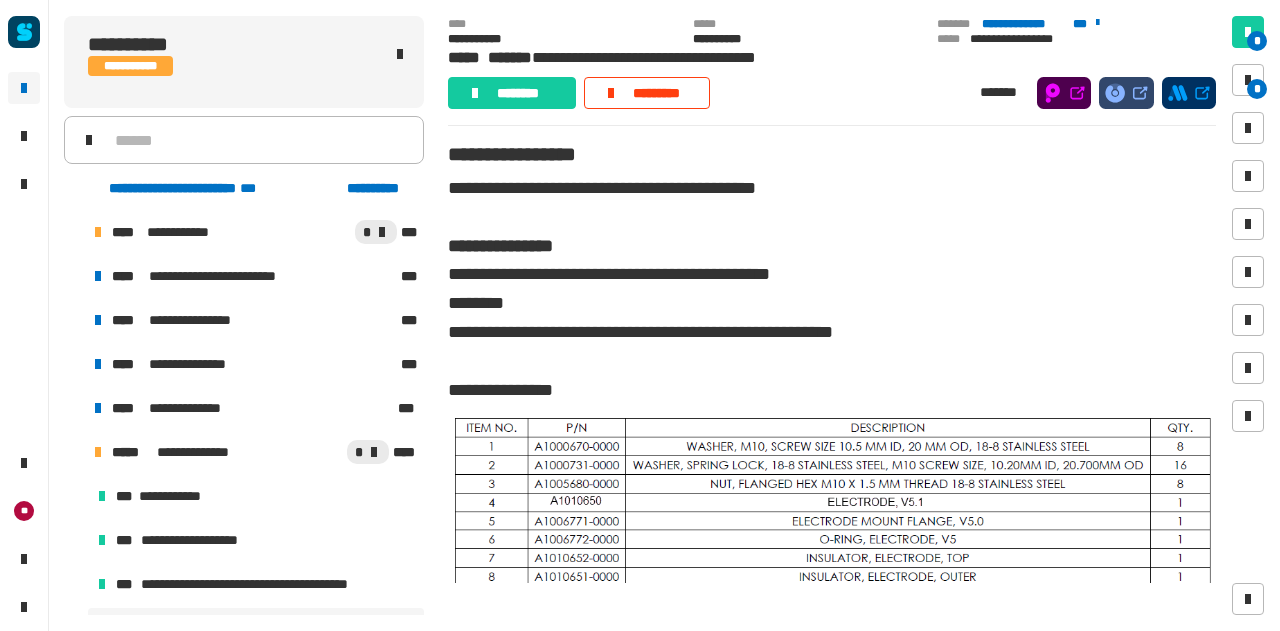 scroll, scrollTop: 0, scrollLeft: 0, axis: both 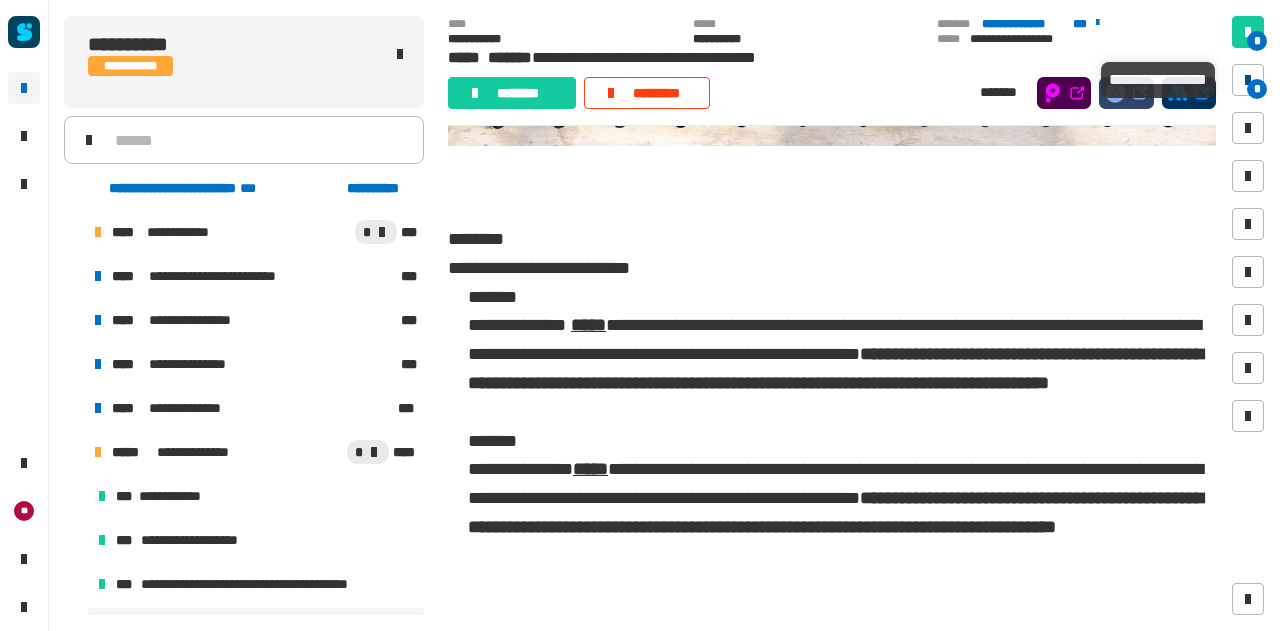click on "*" at bounding box center (1257, 89) 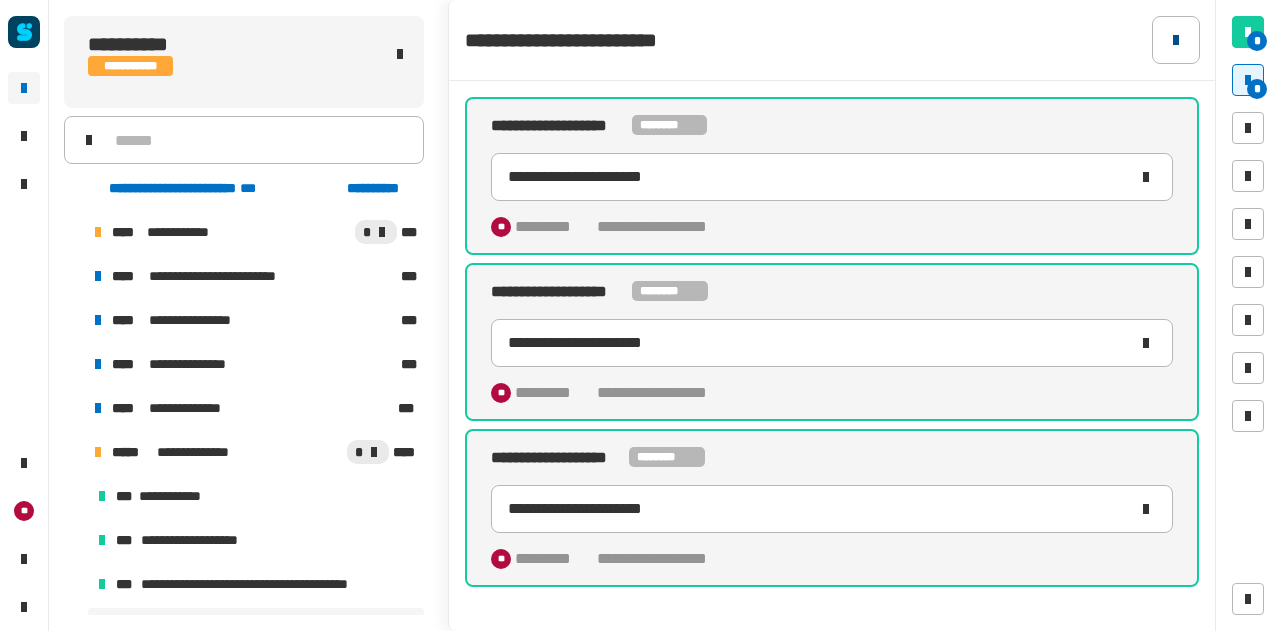 click 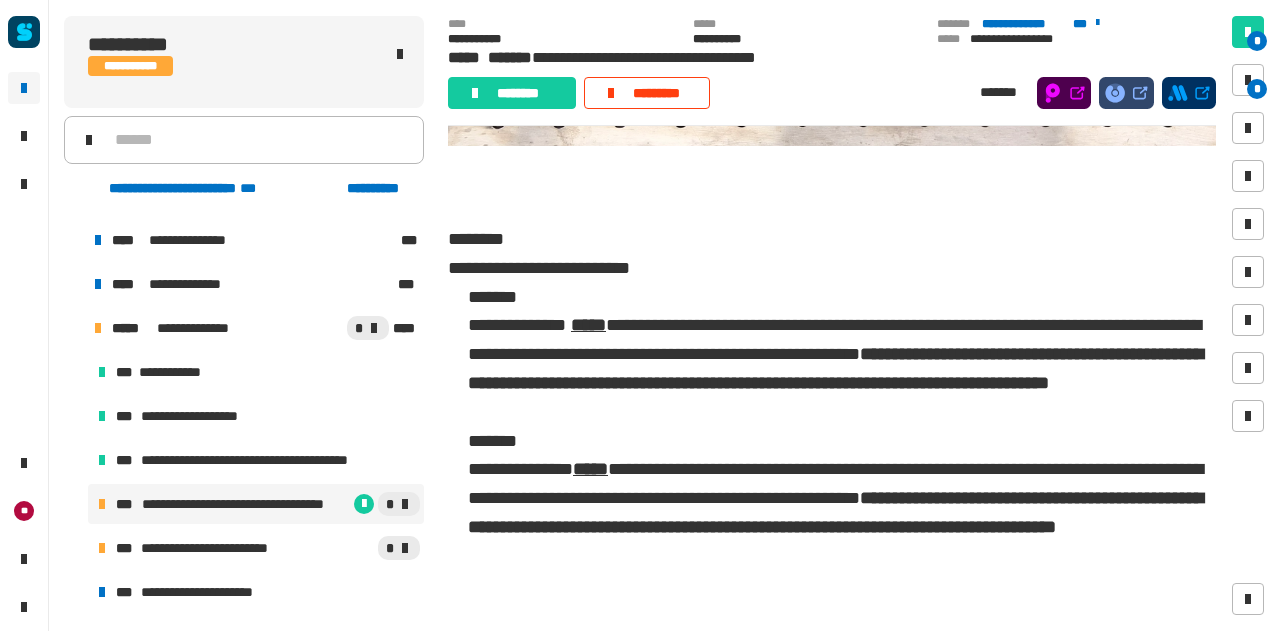 scroll, scrollTop: 130, scrollLeft: 0, axis: vertical 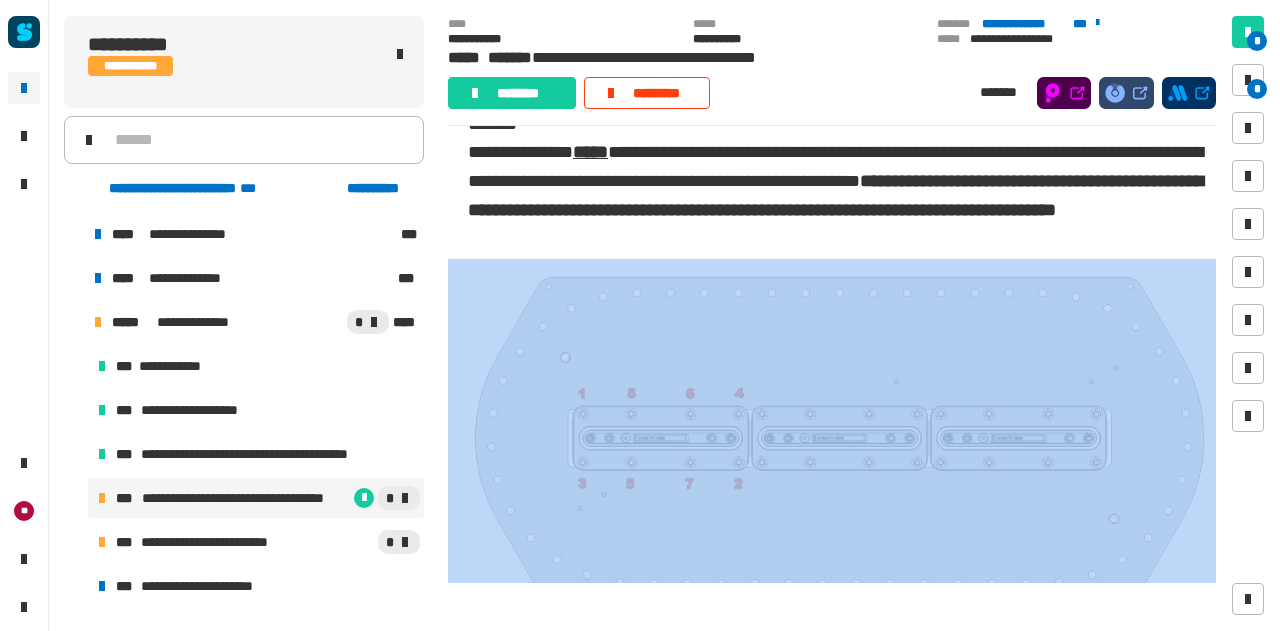 drag, startPoint x: 1220, startPoint y: 567, endPoint x: 1204, endPoint y: 521, distance: 48.703182 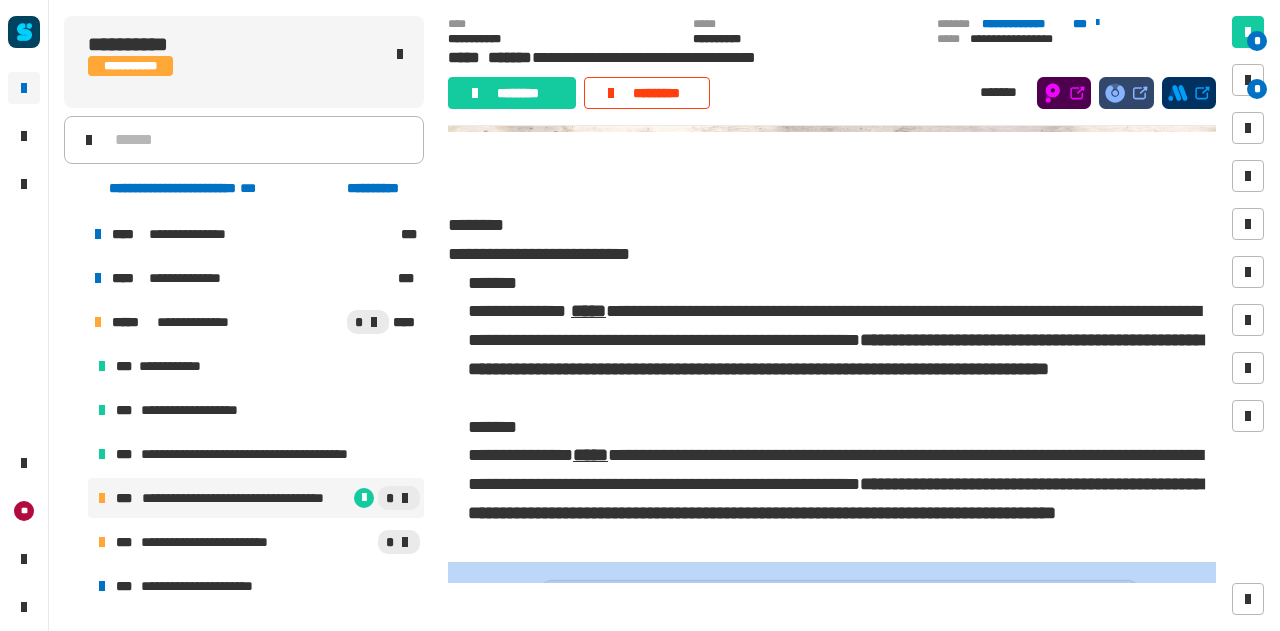 scroll, scrollTop: 10486, scrollLeft: 0, axis: vertical 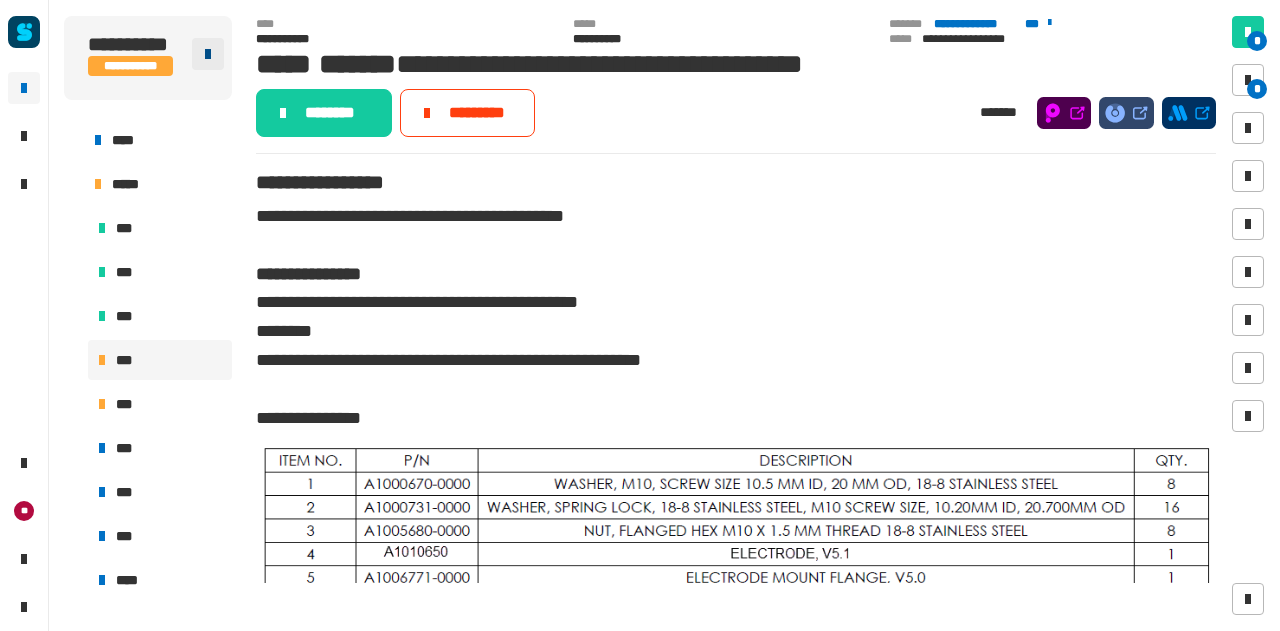 click 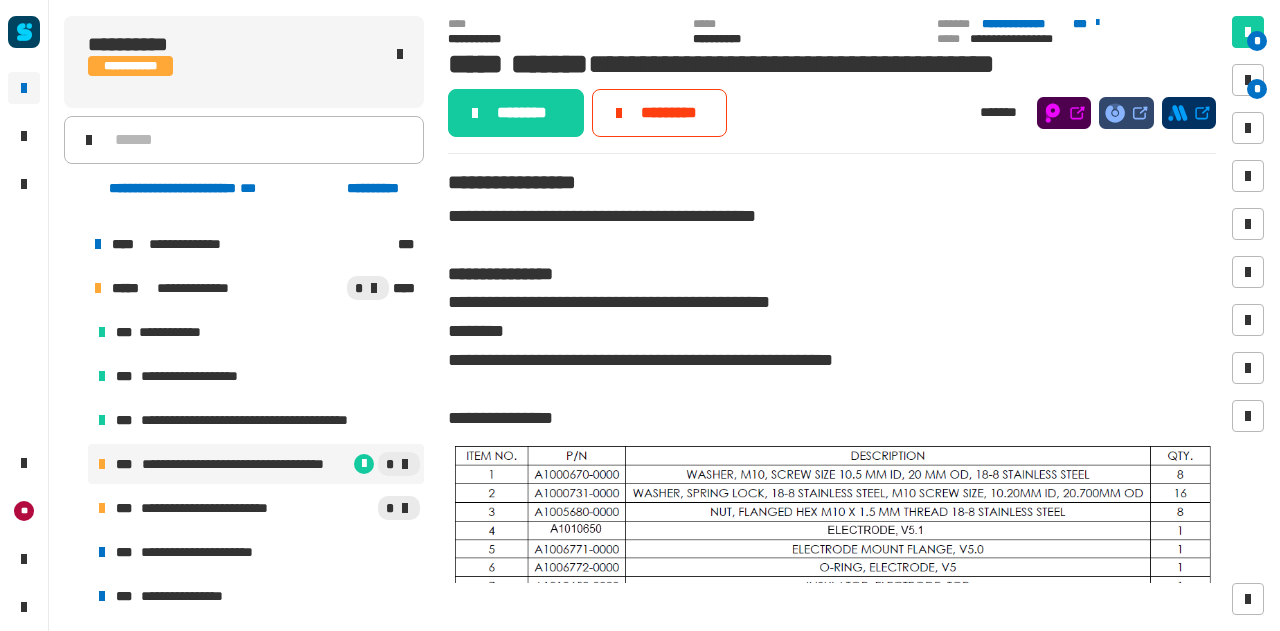 click 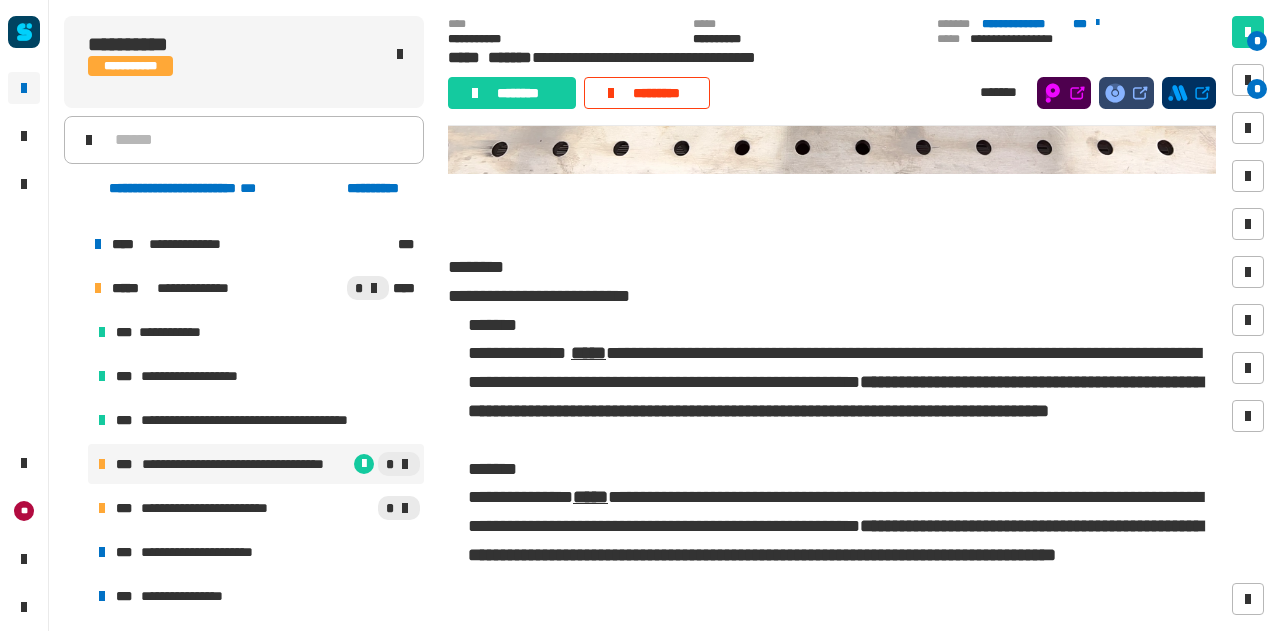 scroll, scrollTop: 10458, scrollLeft: 0, axis: vertical 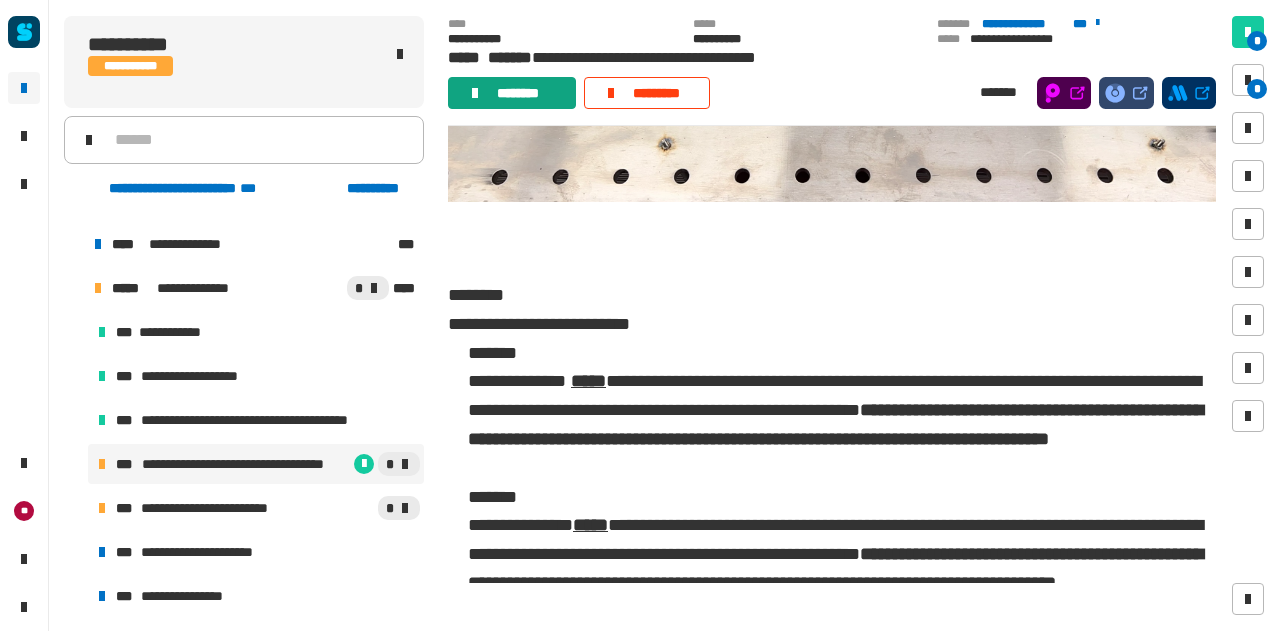 click on "********" 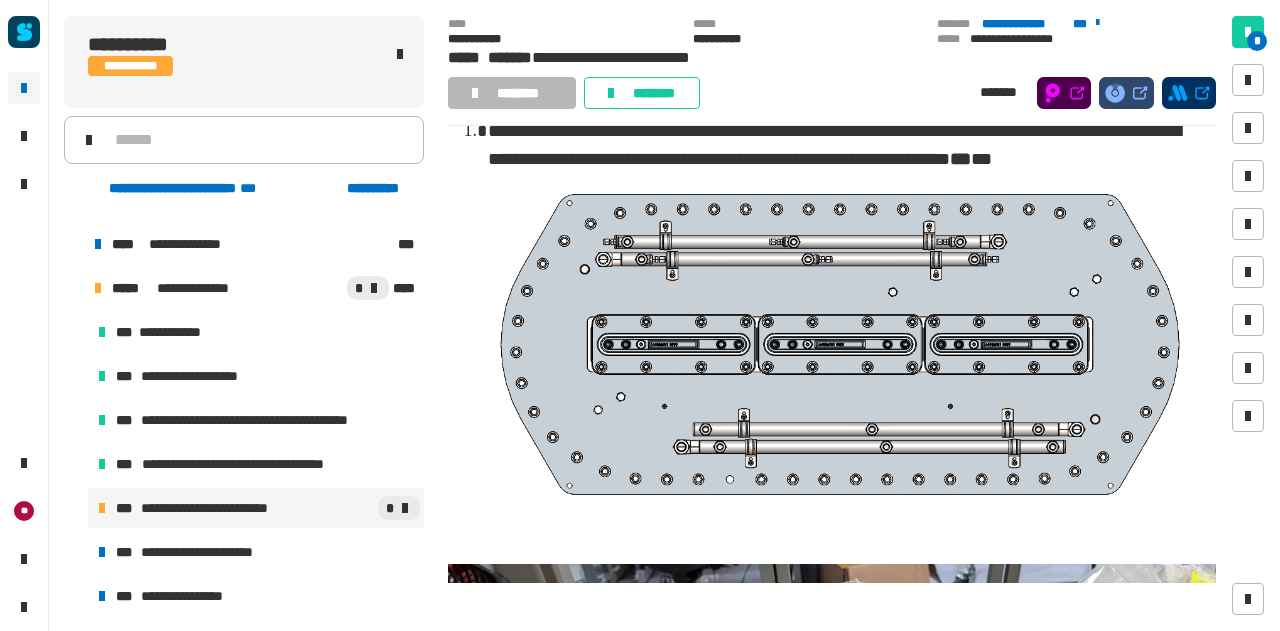 scroll, scrollTop: 49, scrollLeft: 0, axis: vertical 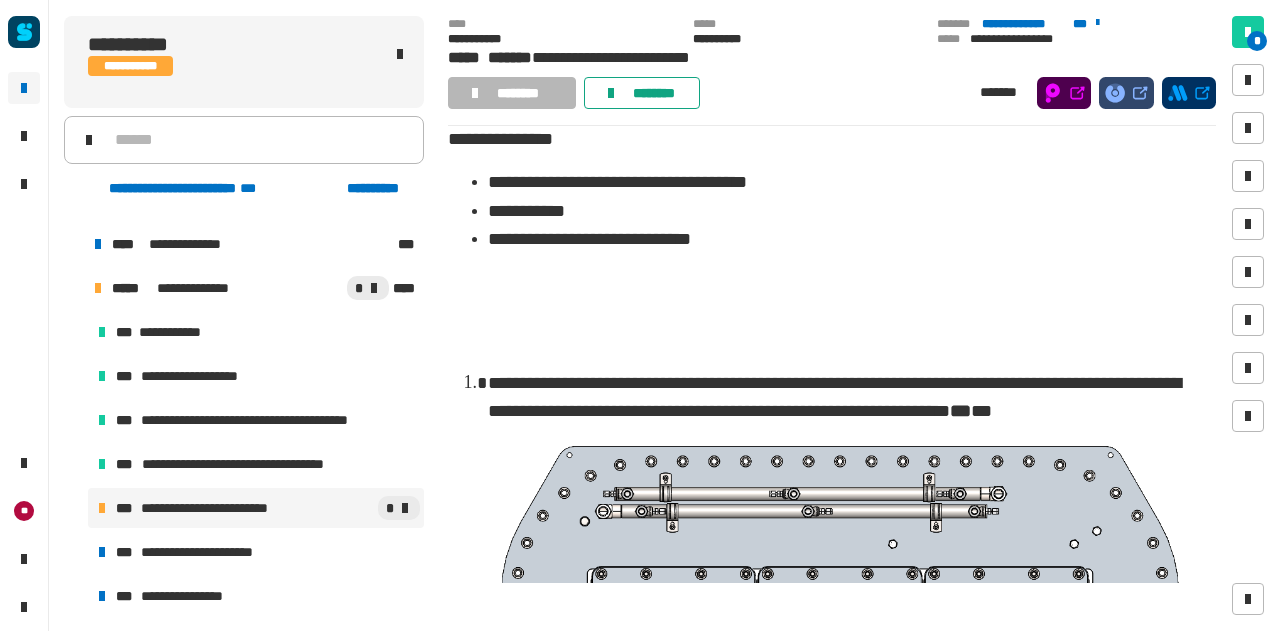 click on "********" 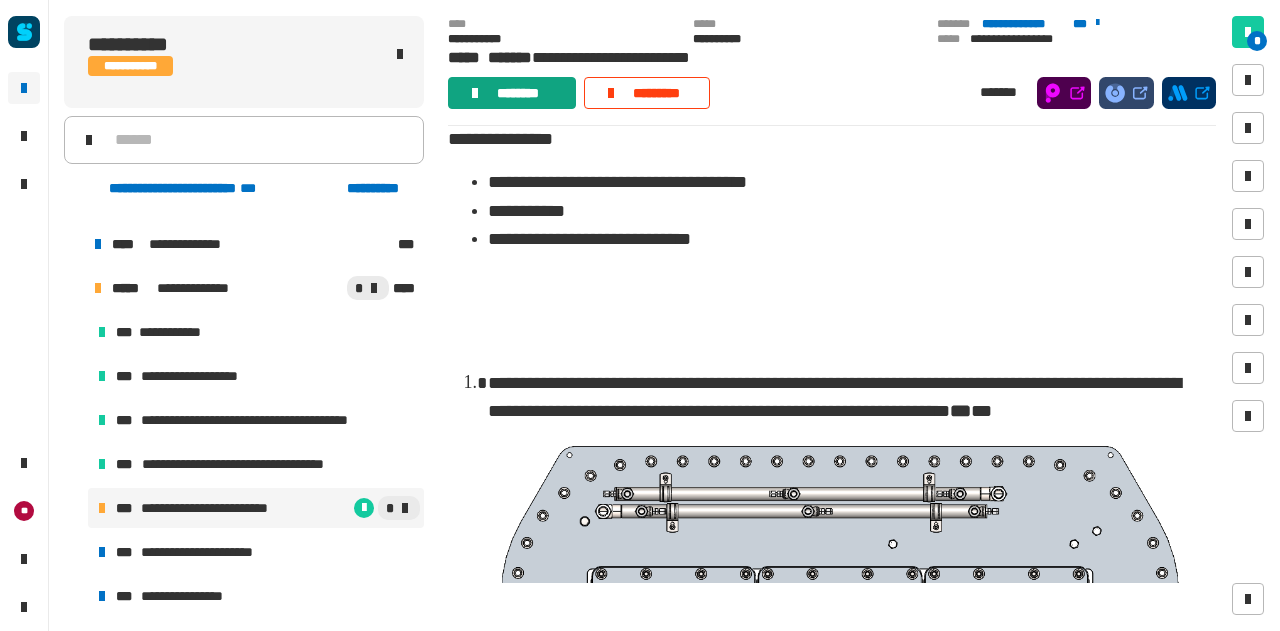 click on "********" 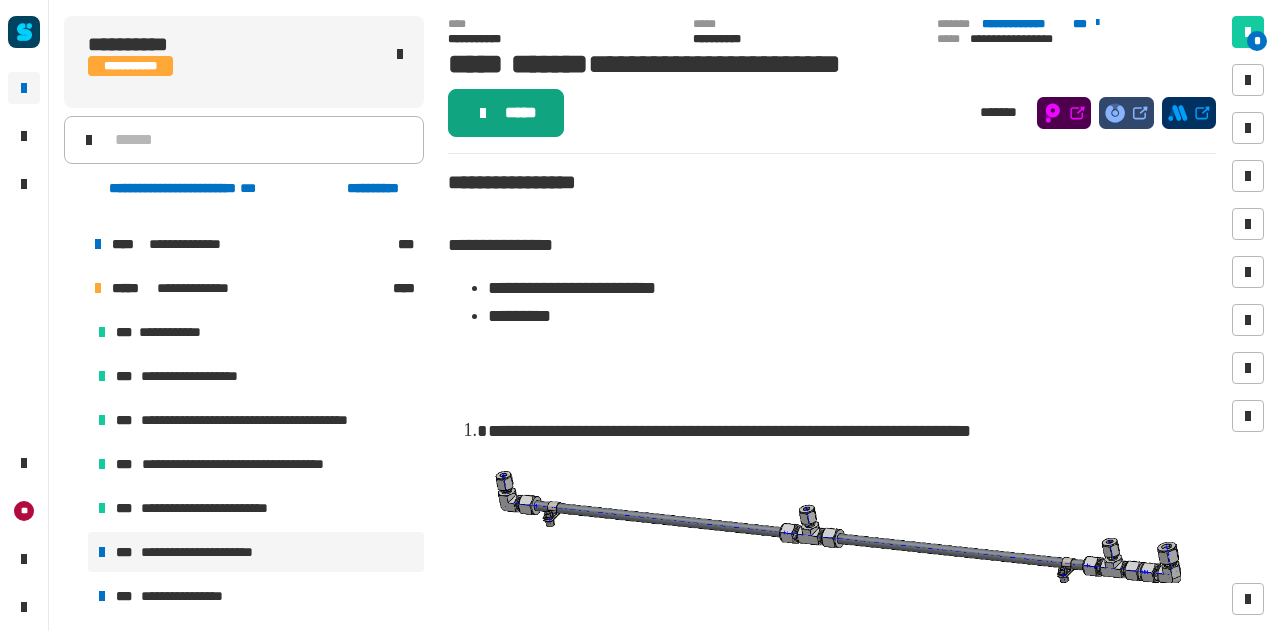 click on "*****" 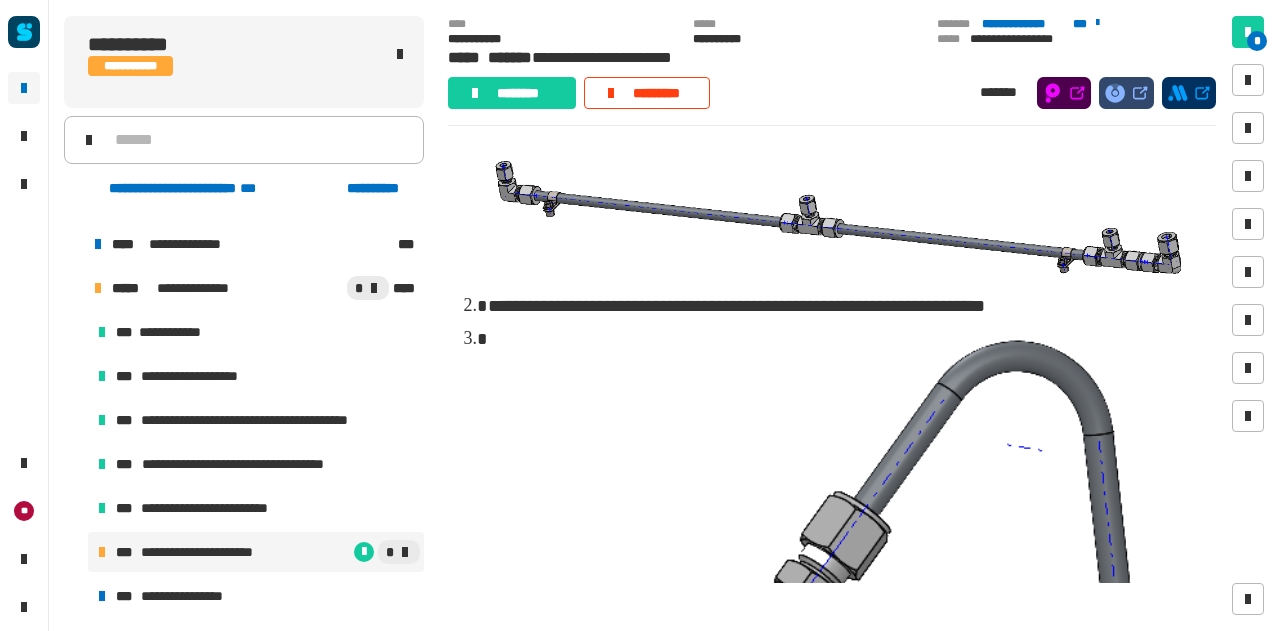 scroll, scrollTop: 143, scrollLeft: 0, axis: vertical 